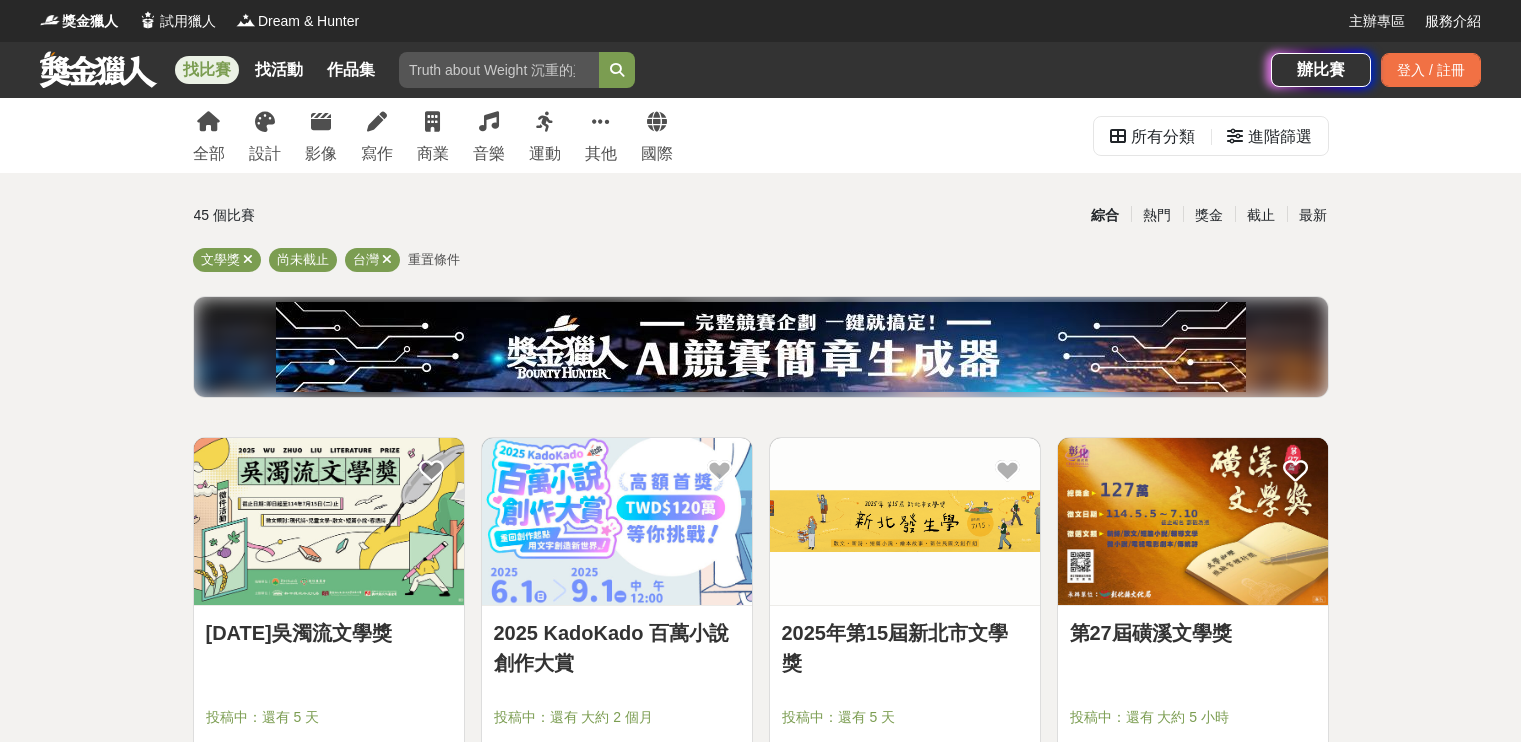 scroll, scrollTop: 0, scrollLeft: 0, axis: both 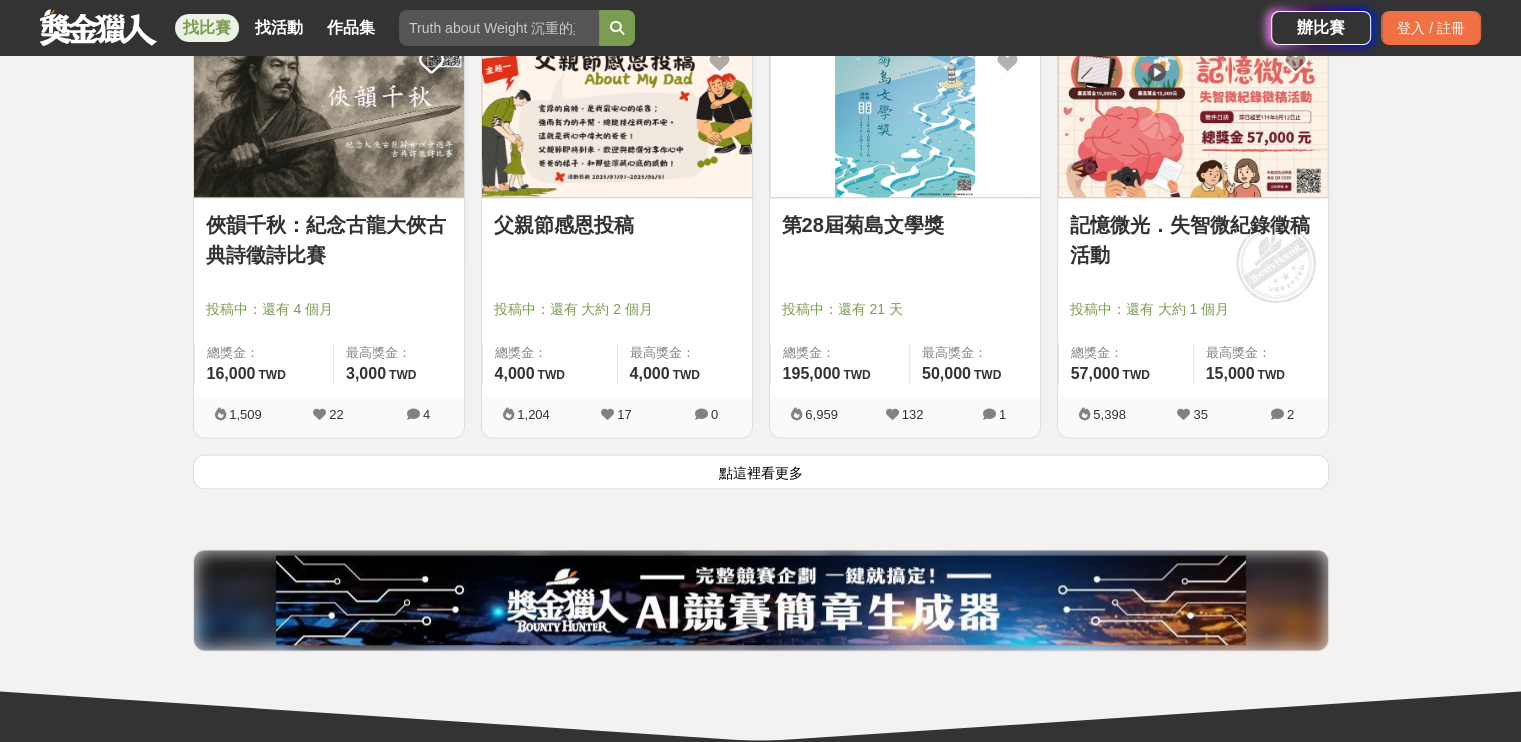 click on "點這裡看更多" at bounding box center (761, 471) 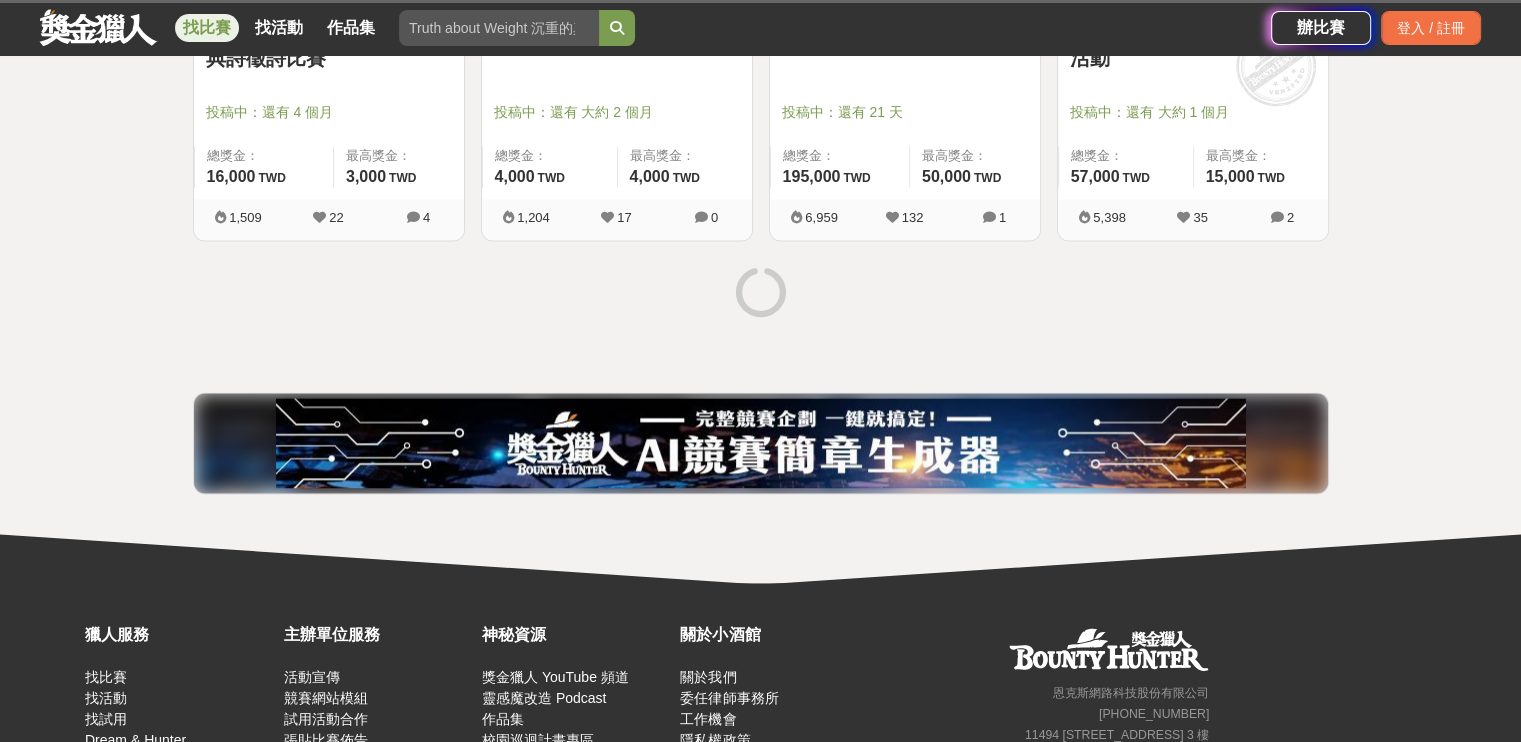 scroll, scrollTop: 2731, scrollLeft: 0, axis: vertical 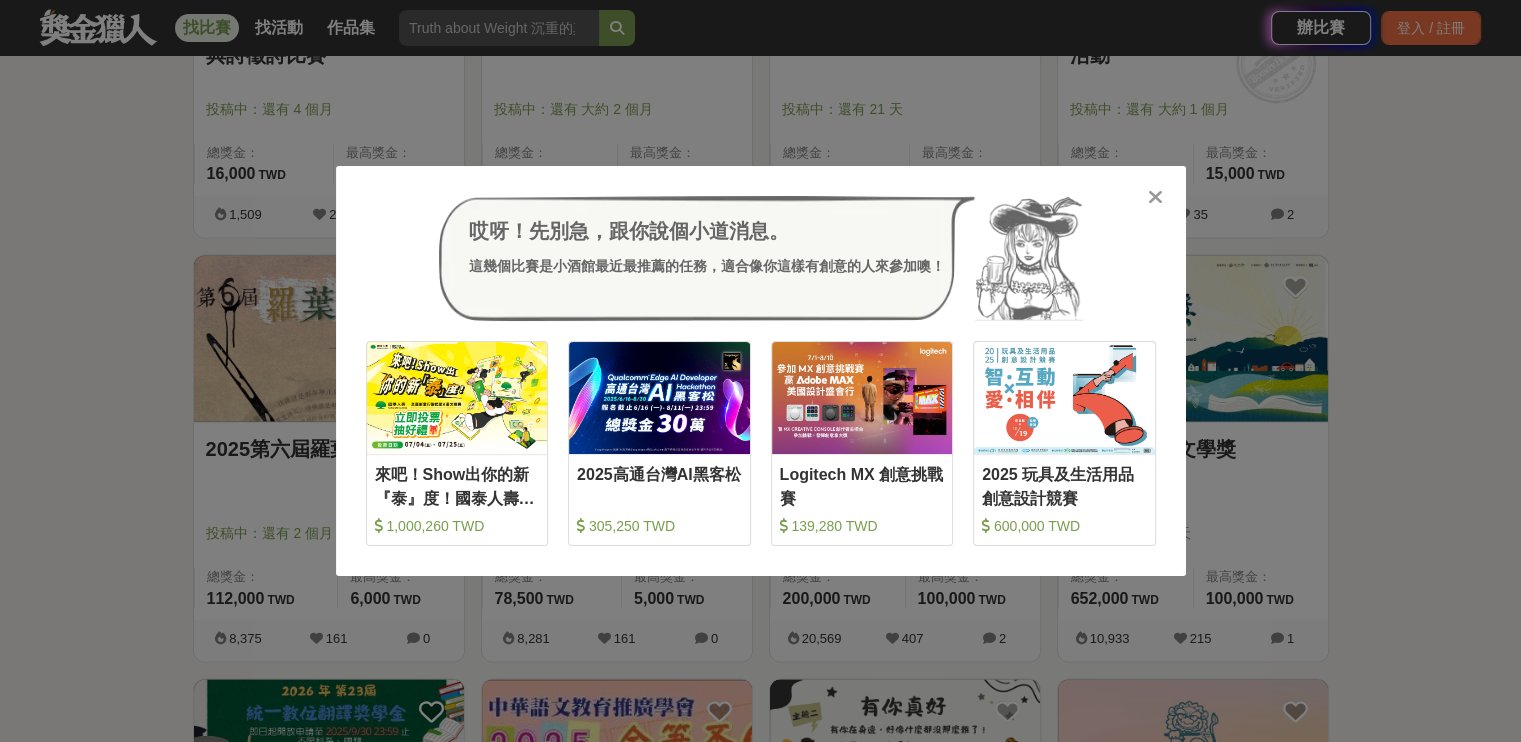 click at bounding box center [1155, 197] 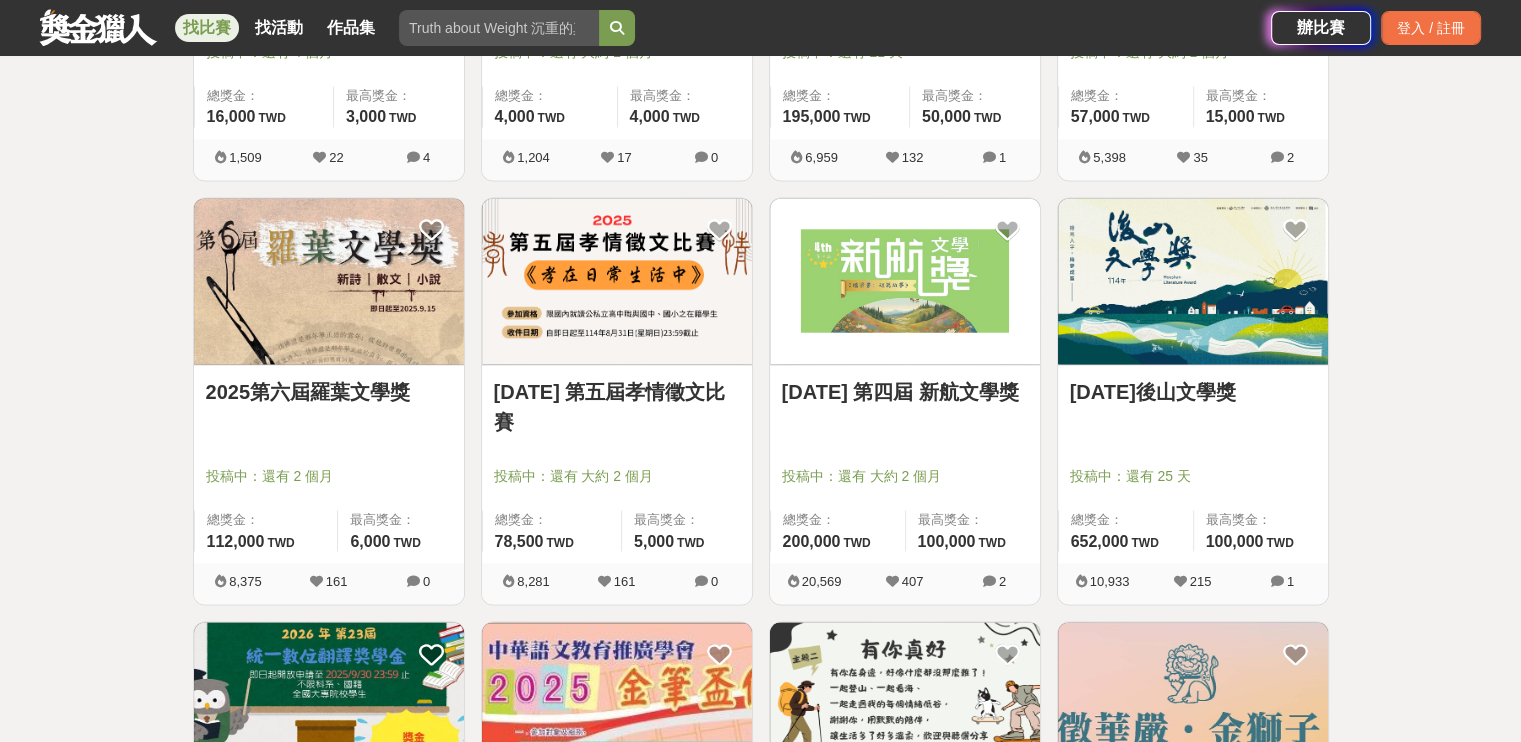 scroll, scrollTop: 2810, scrollLeft: 0, axis: vertical 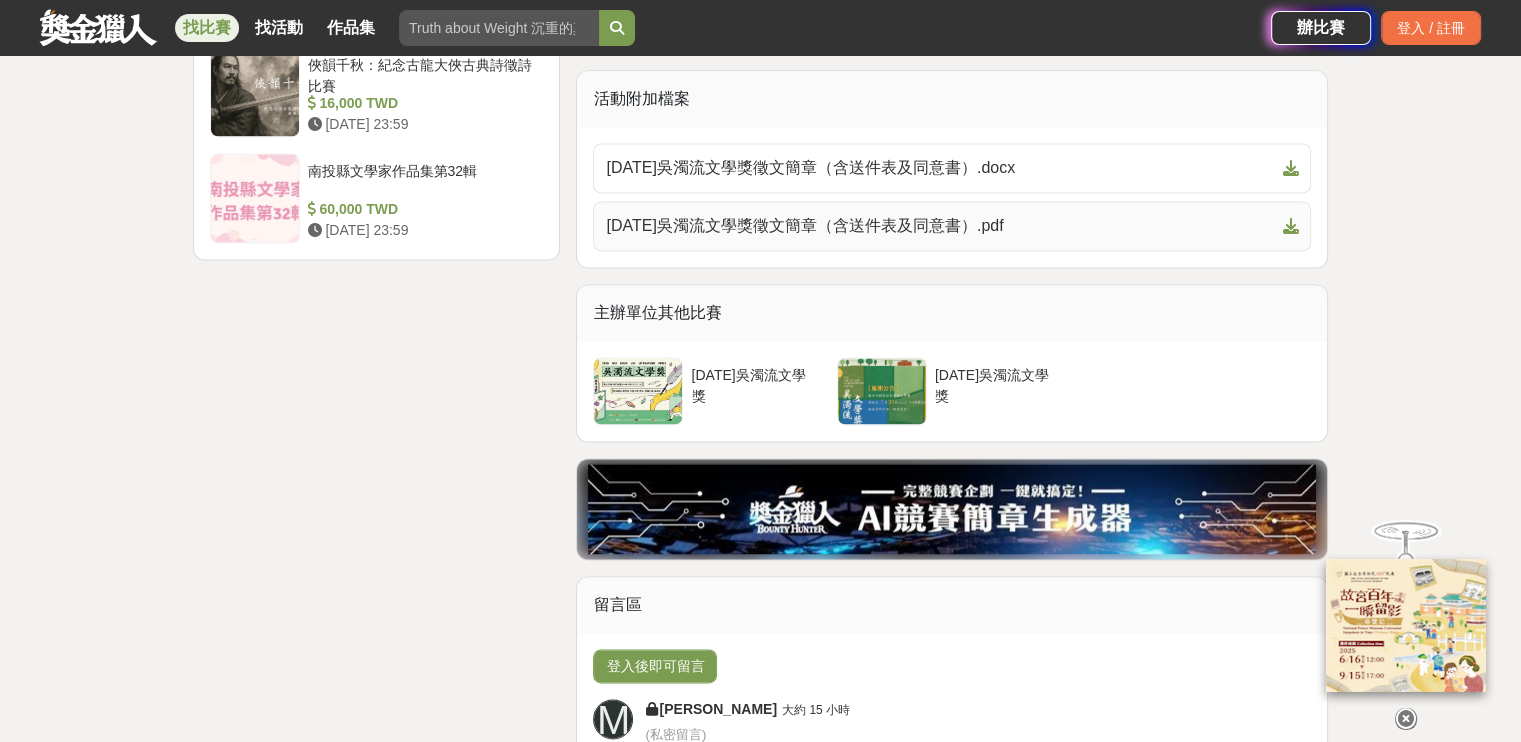 click on "2025年吳濁流文學獎徵文簡章（含送件表及同意書）.pdf" at bounding box center [940, 226] 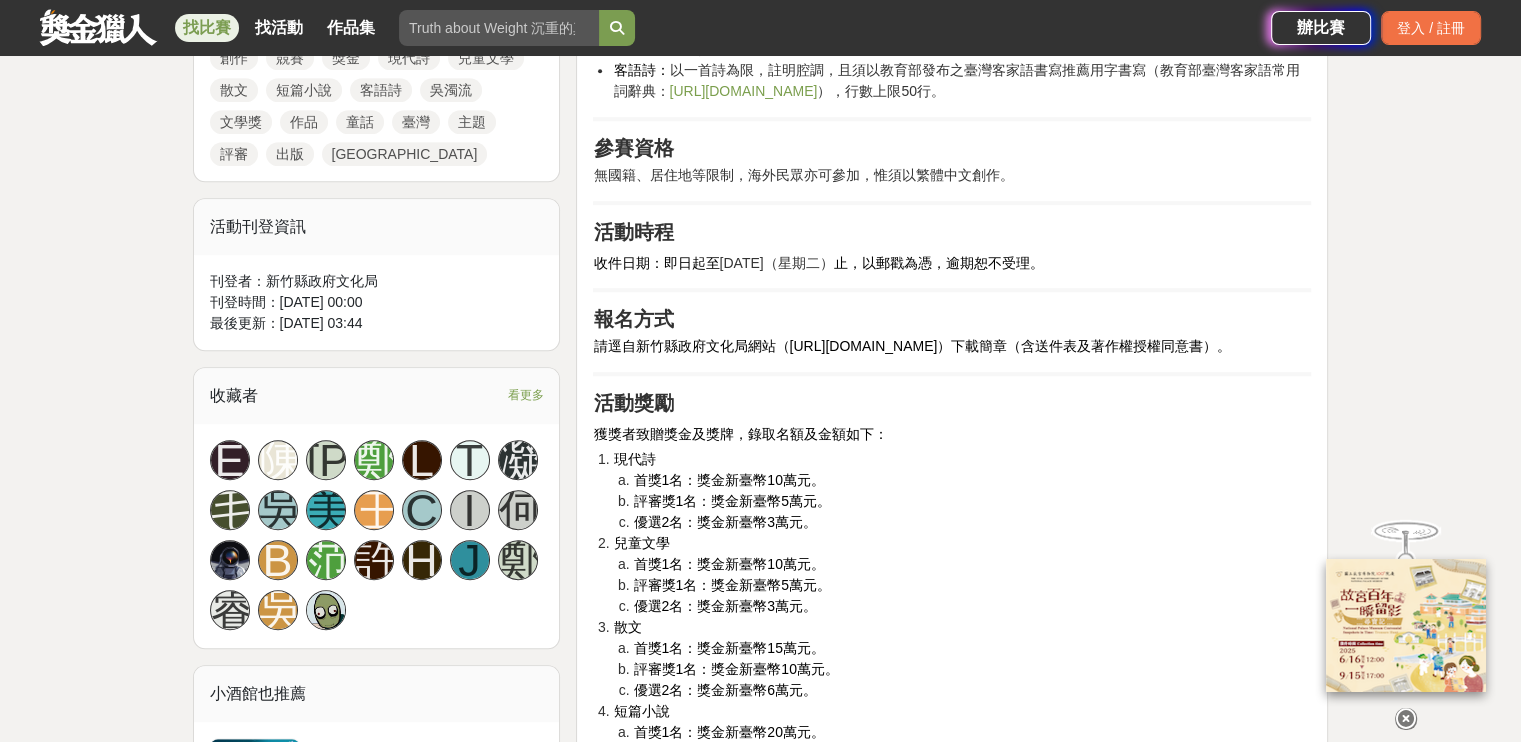 scroll, scrollTop: 1022, scrollLeft: 0, axis: vertical 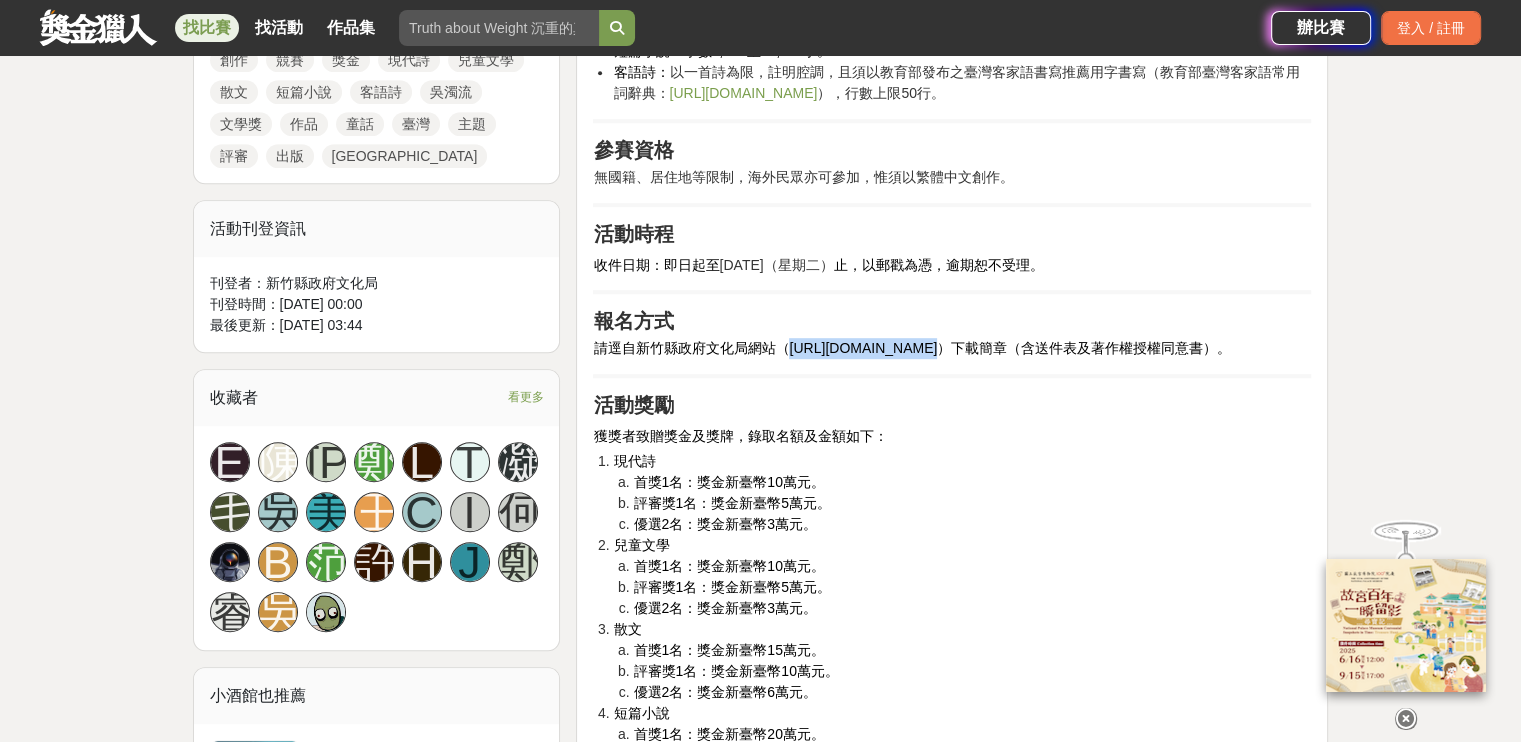 drag, startPoint x: 786, startPoint y: 391, endPoint x: 910, endPoint y: 387, distance: 124.0645 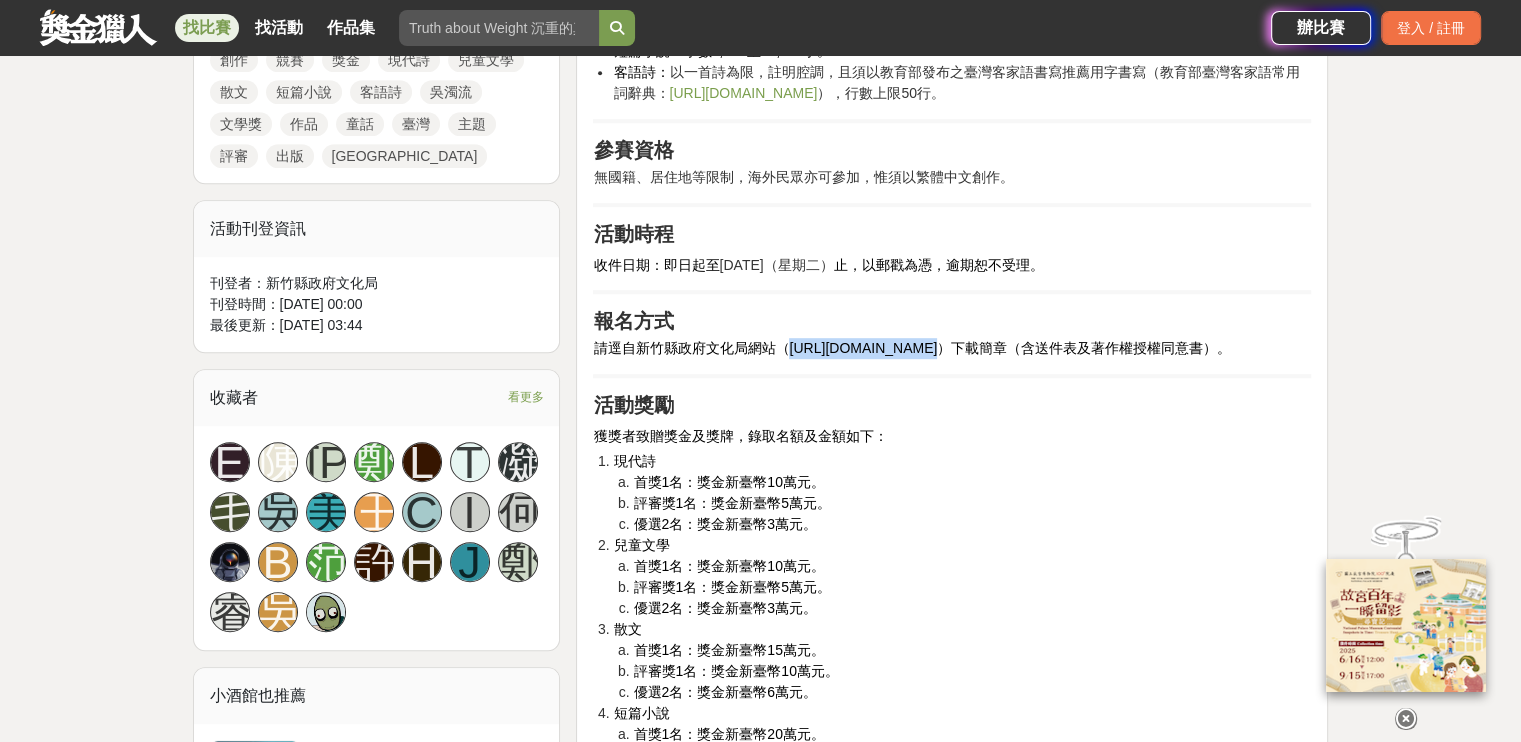 click on "請逕自新竹縣政府文化局網站（https://gov.tw/kNZ）下載簡章（含送件表及著作權授權同意書）。" at bounding box center (912, 348) 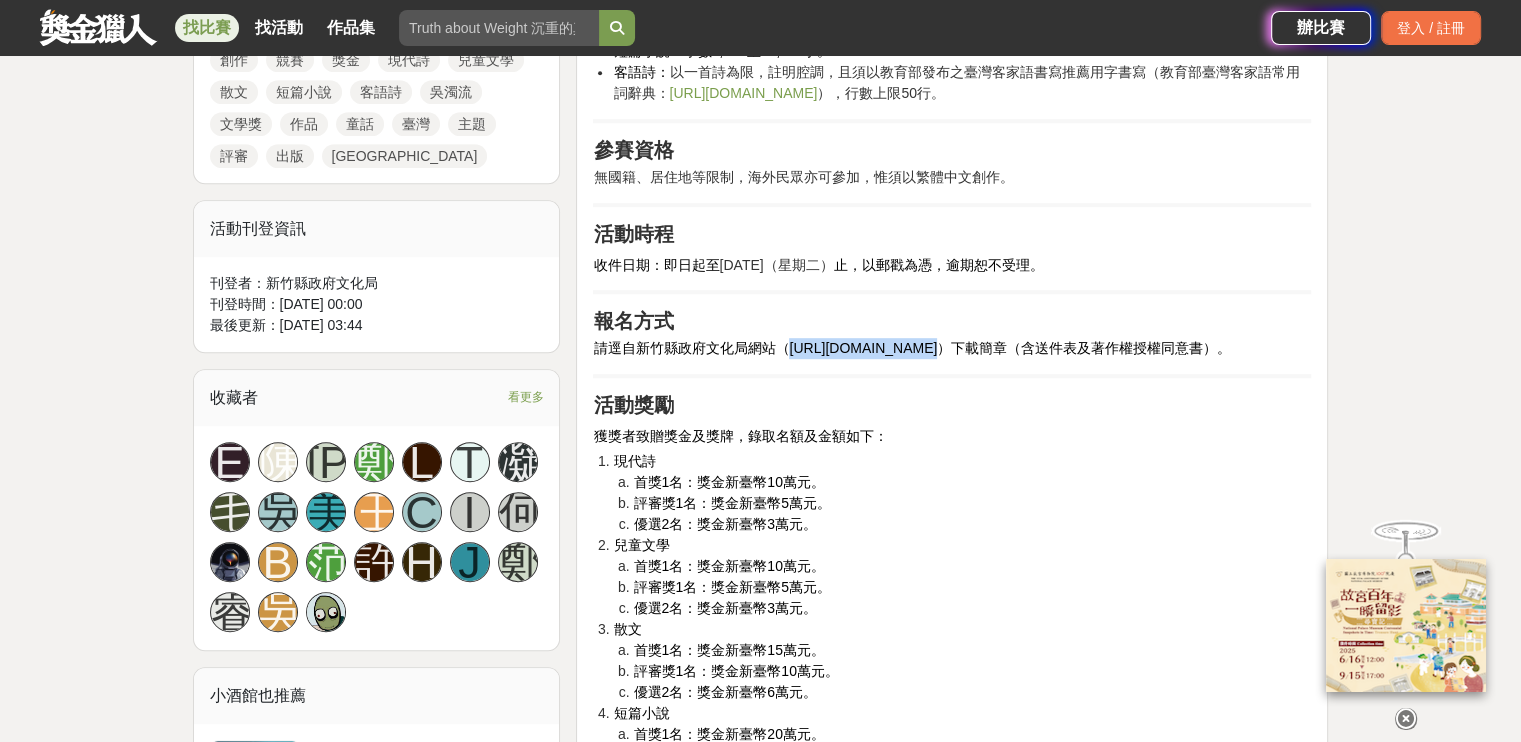 copy on "https://gov.tw/kNZ" 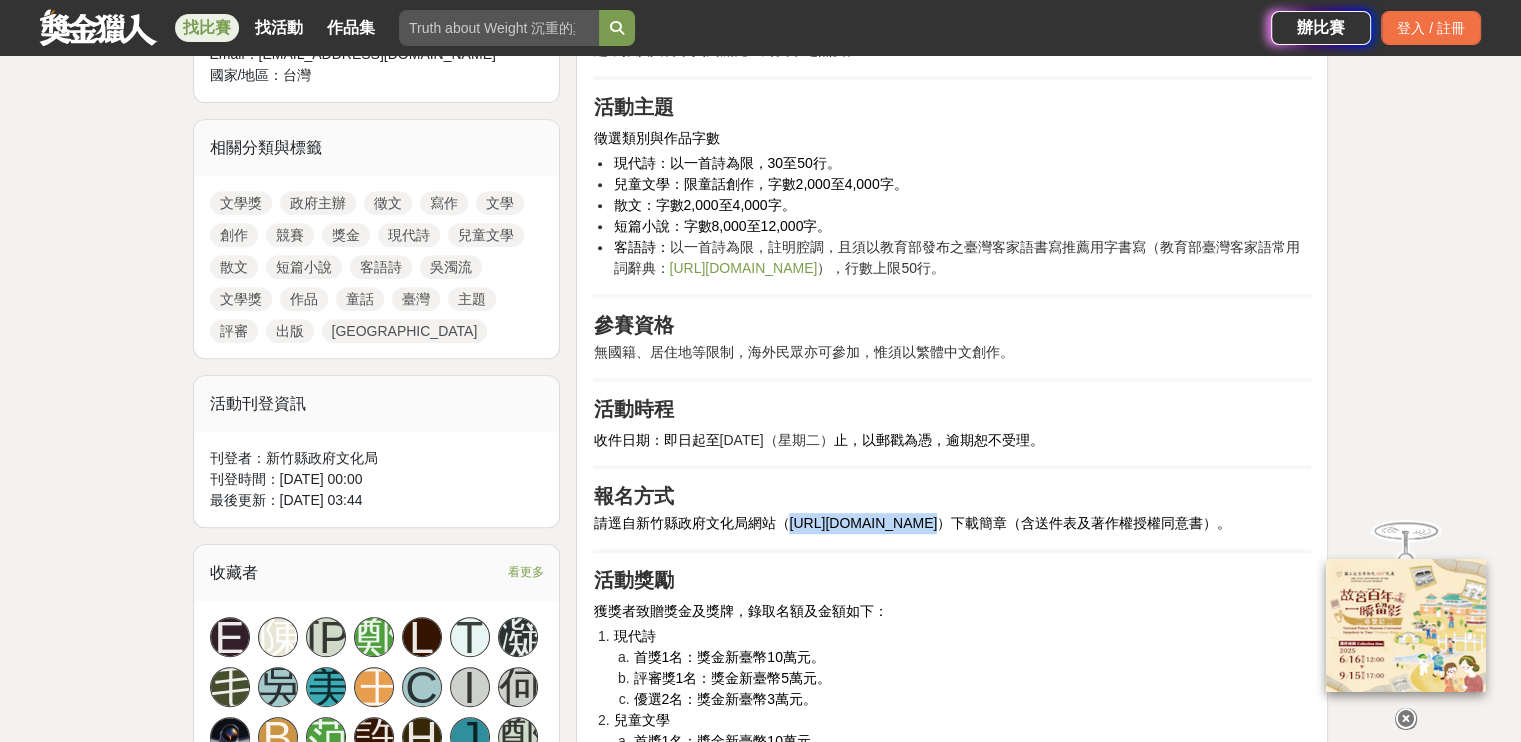 scroll, scrollTop: 0, scrollLeft: 0, axis: both 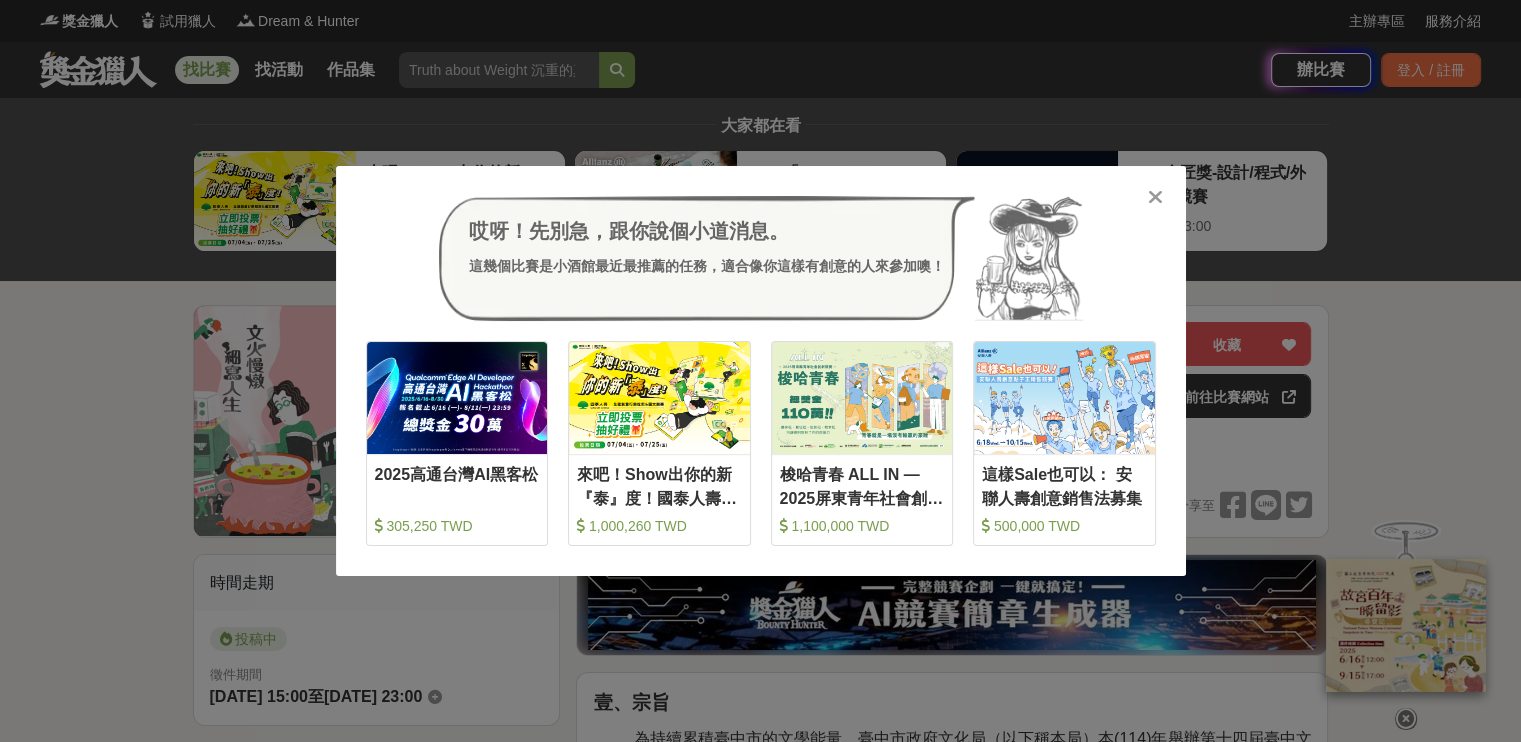 click on "哎呀！先別急，跟你說個小道消息。 這幾個比賽是小酒館最近最推薦的任務，適合像你這樣有創意的人來參加噢！   收藏 2025高通台灣AI黑客松   305,250 TWD   收藏 來吧！Show出你的新『泰』度！國泰人壽全國創意行銷提案&圖文競賽   1,000,260 TWD   收藏 梭哈青春 ALL IN —2025屏東青年社會創新競賽   1,100,000 TWD   收藏 這樣Sale也可以： 安聯人壽創意銷售法募集   500,000 TWD" at bounding box center [760, 371] 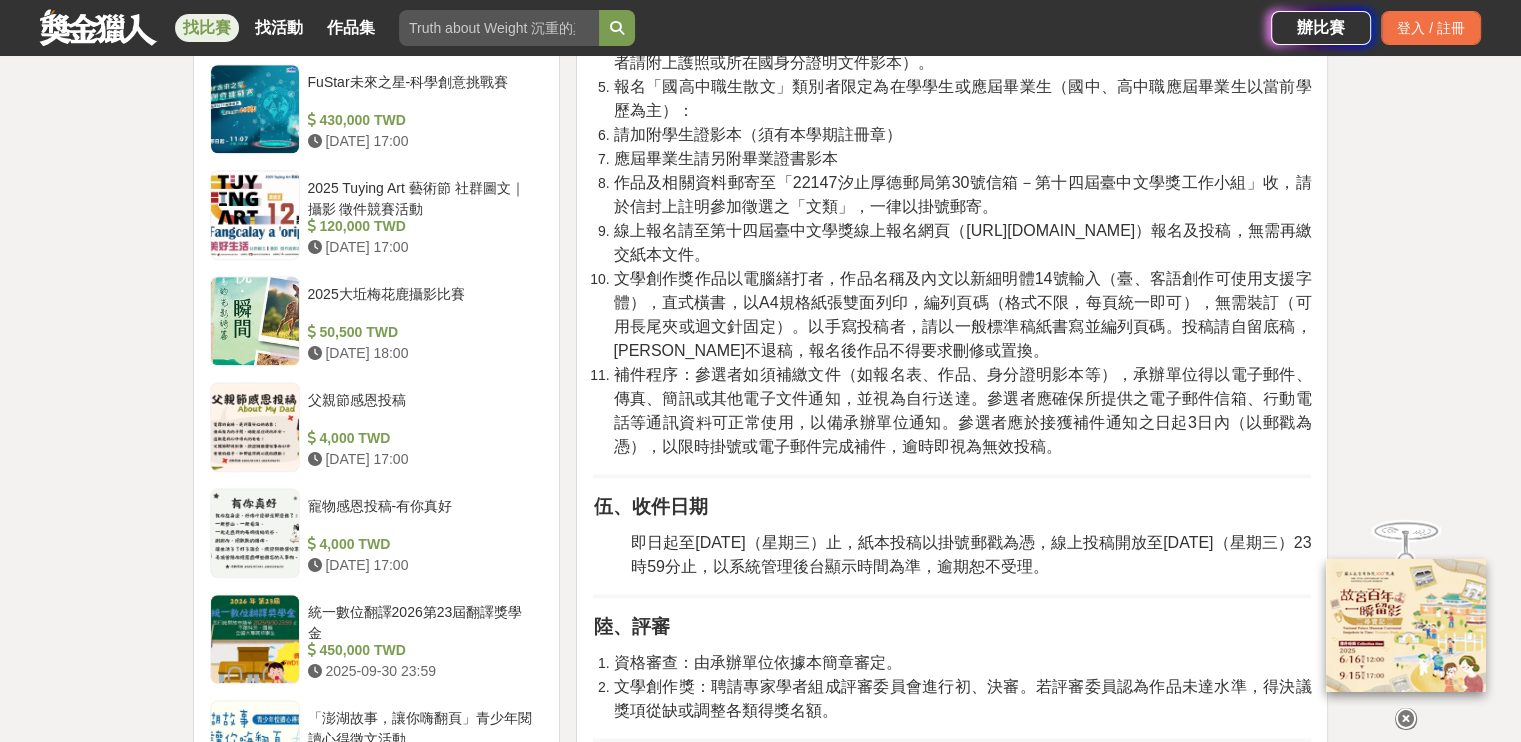 scroll, scrollTop: 1900, scrollLeft: 0, axis: vertical 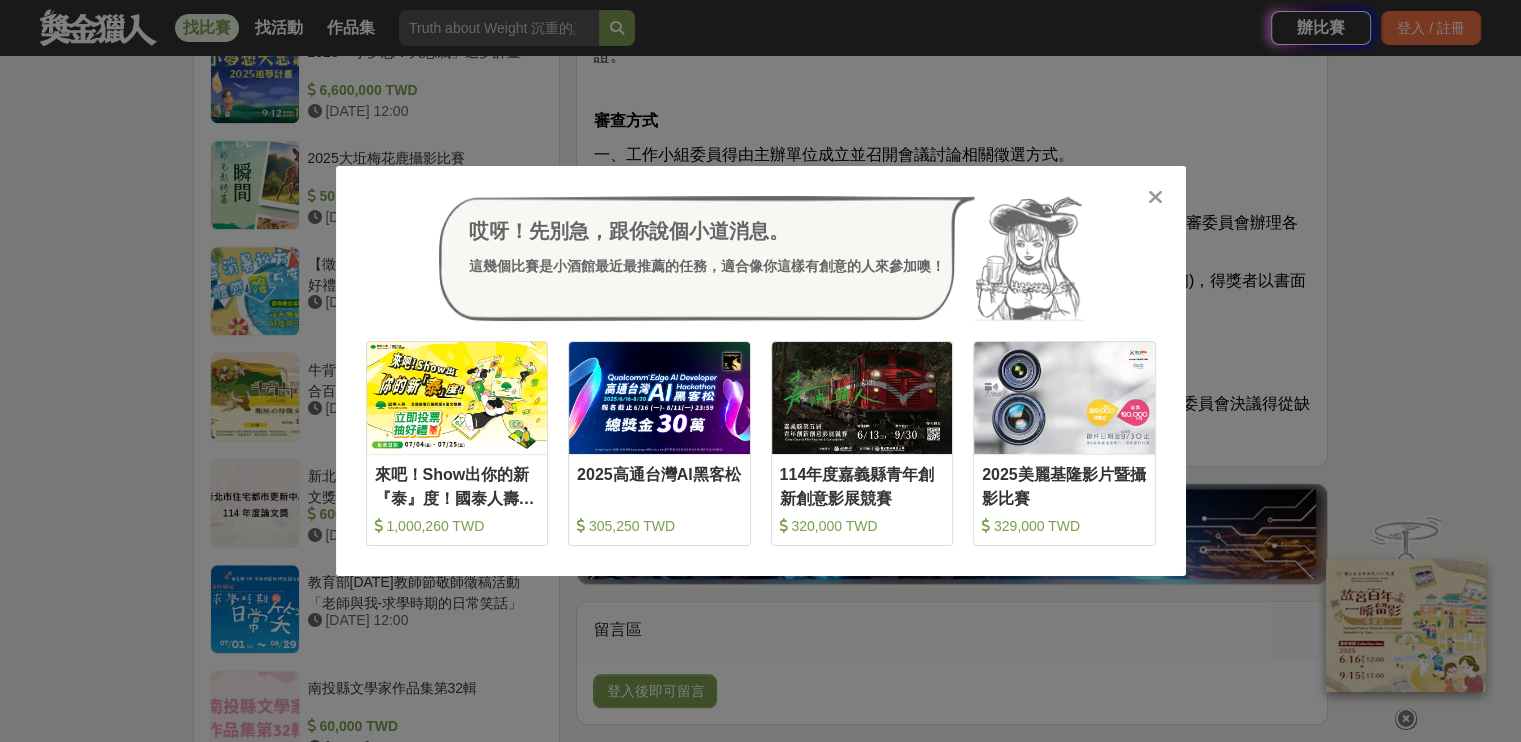 click at bounding box center (1155, 197) 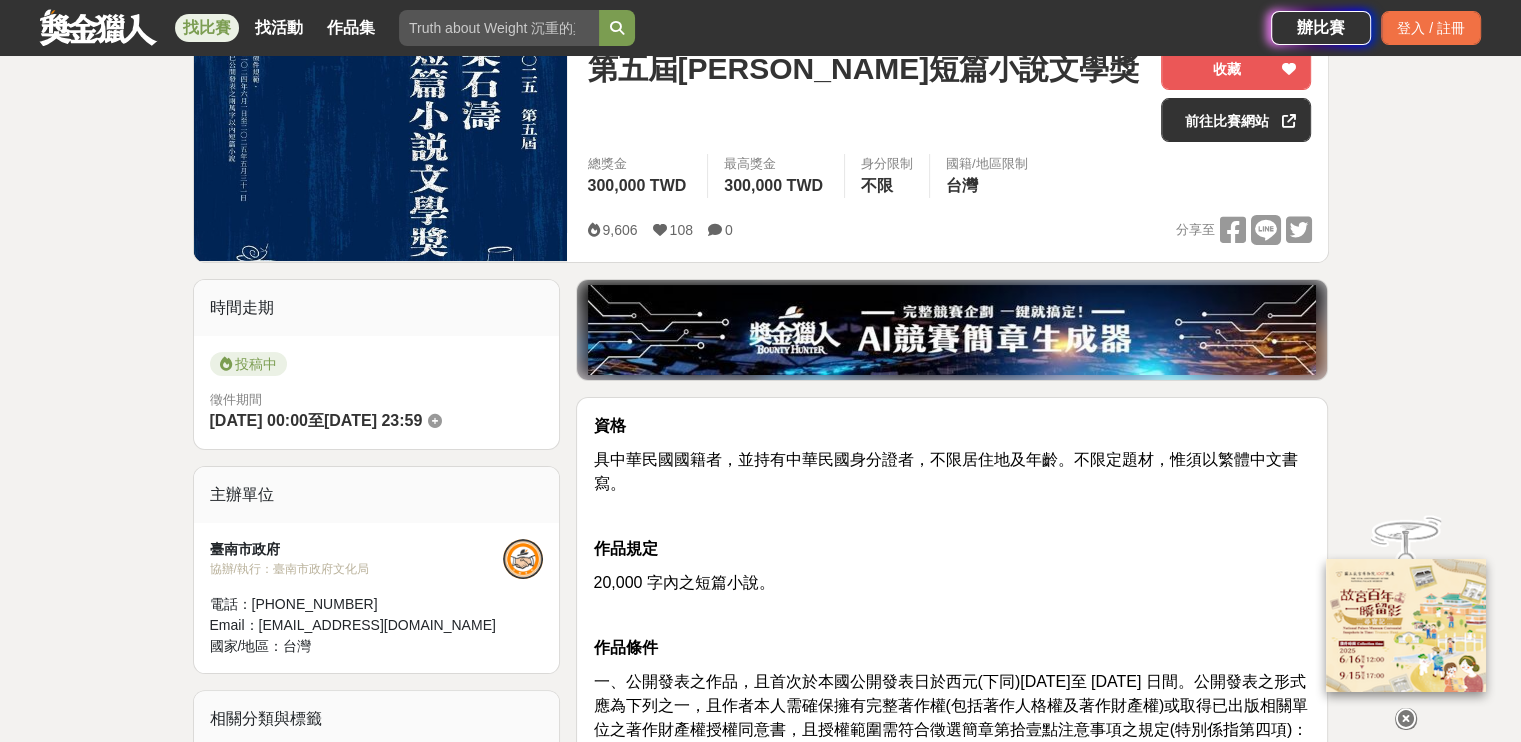 scroll, scrollTop: 0, scrollLeft: 0, axis: both 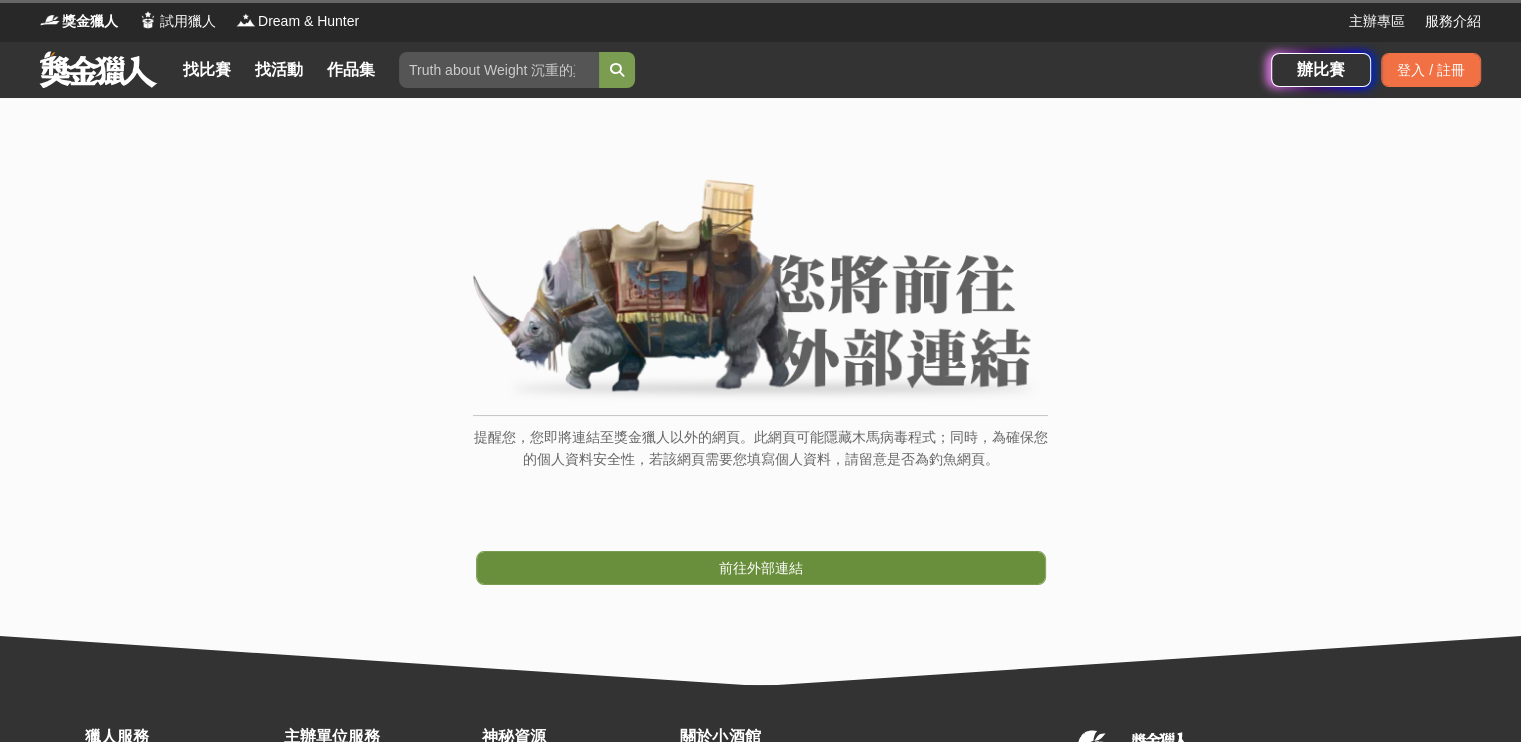 click on "前往外部連結" at bounding box center [761, 568] 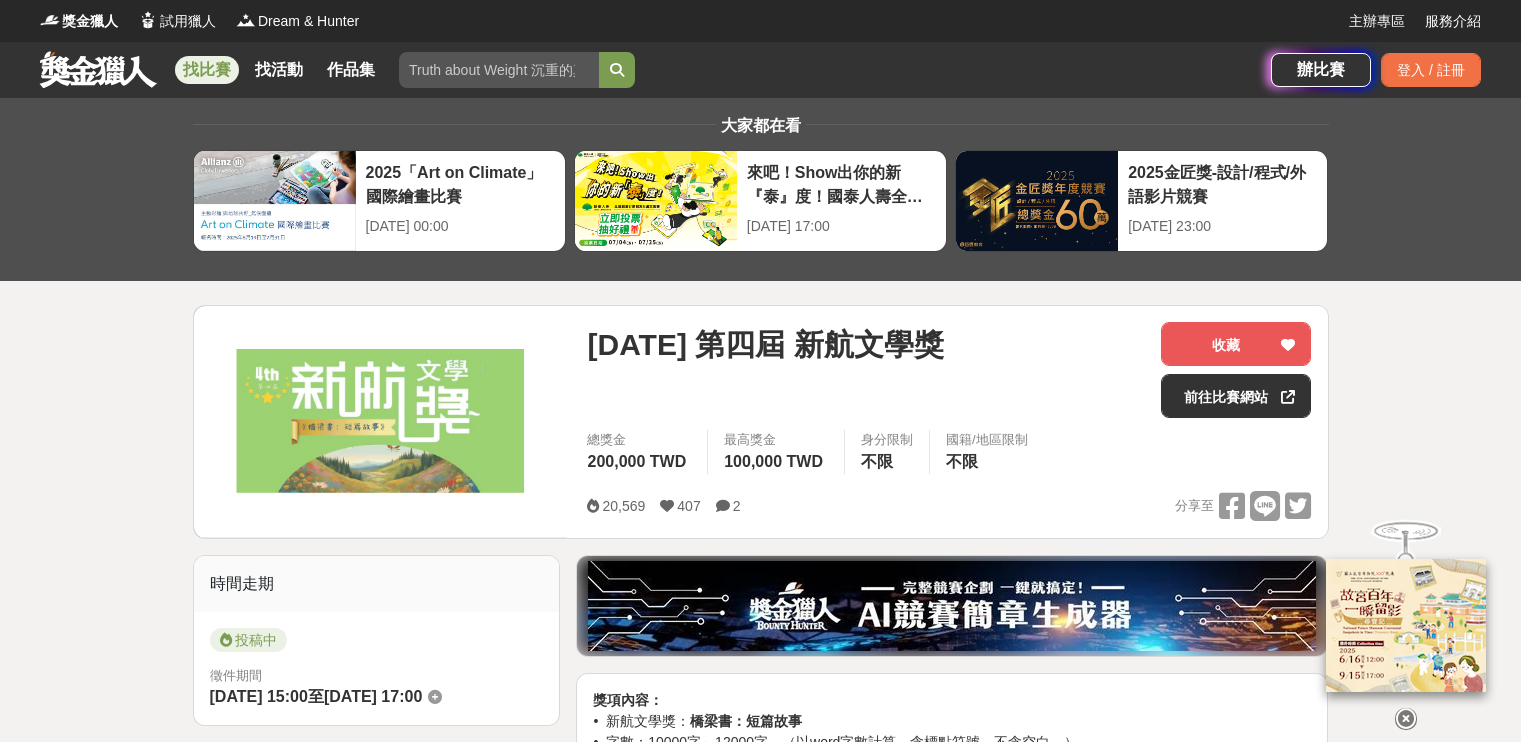 scroll, scrollTop: 0, scrollLeft: 0, axis: both 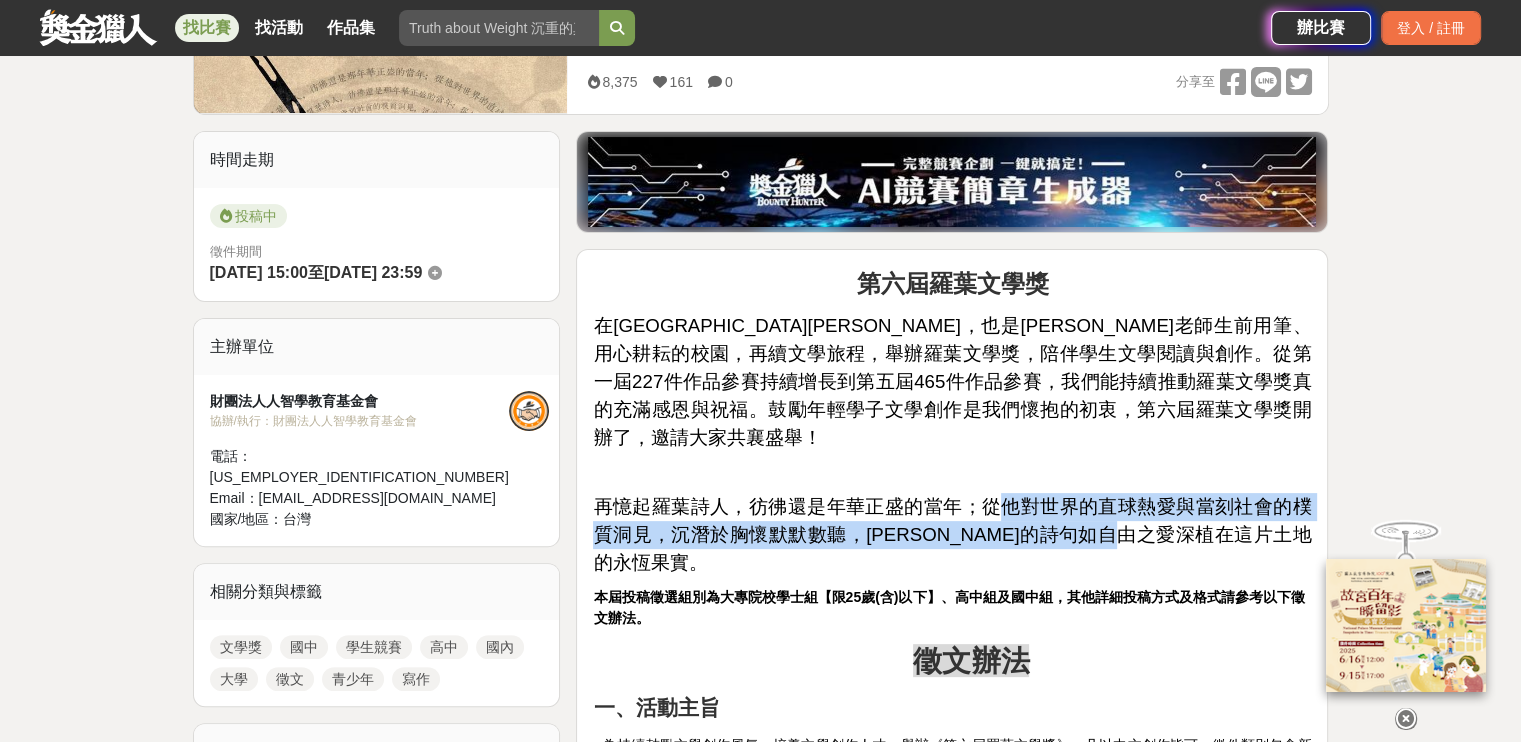drag, startPoint x: 989, startPoint y: 476, endPoint x: 1164, endPoint y: 508, distance: 177.90166 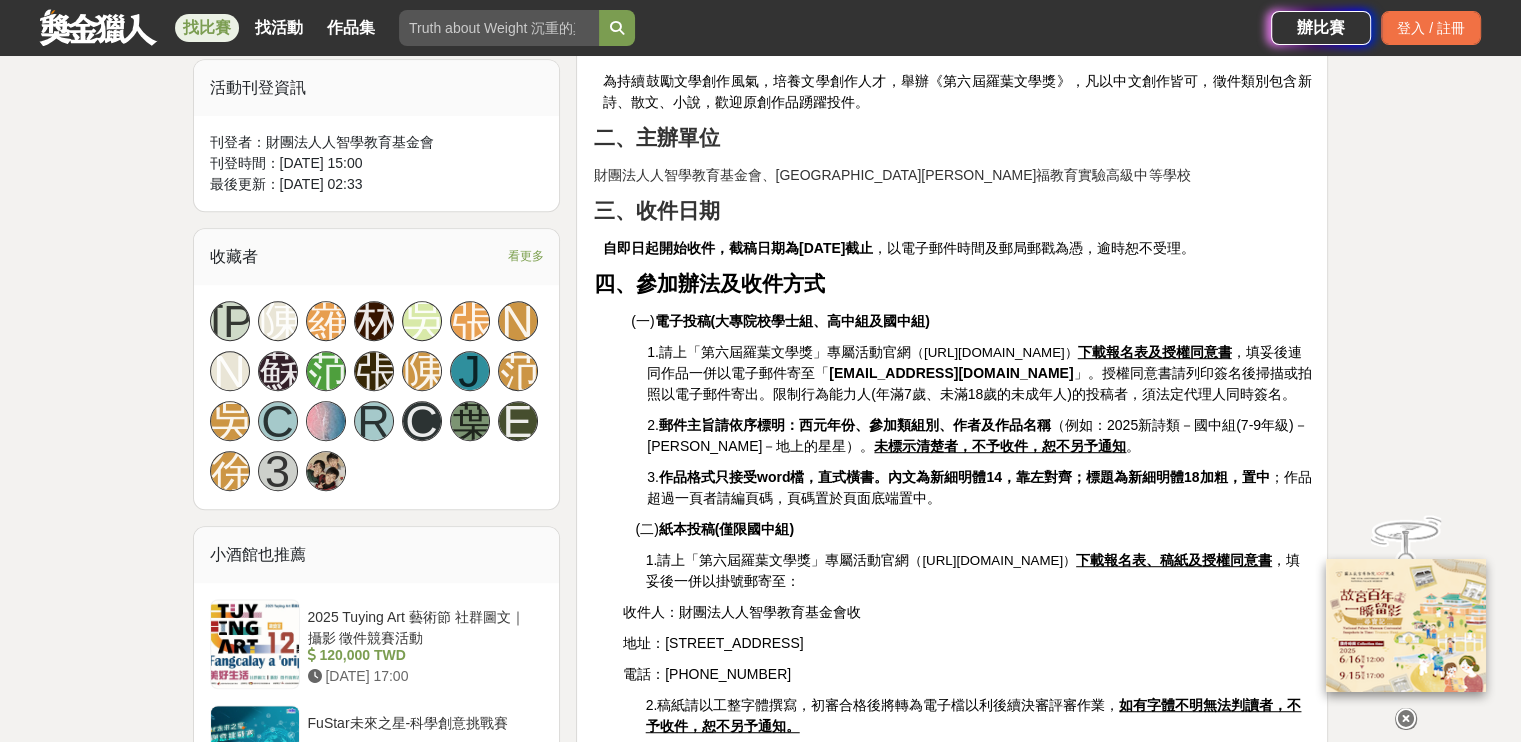 scroll, scrollTop: 1090, scrollLeft: 0, axis: vertical 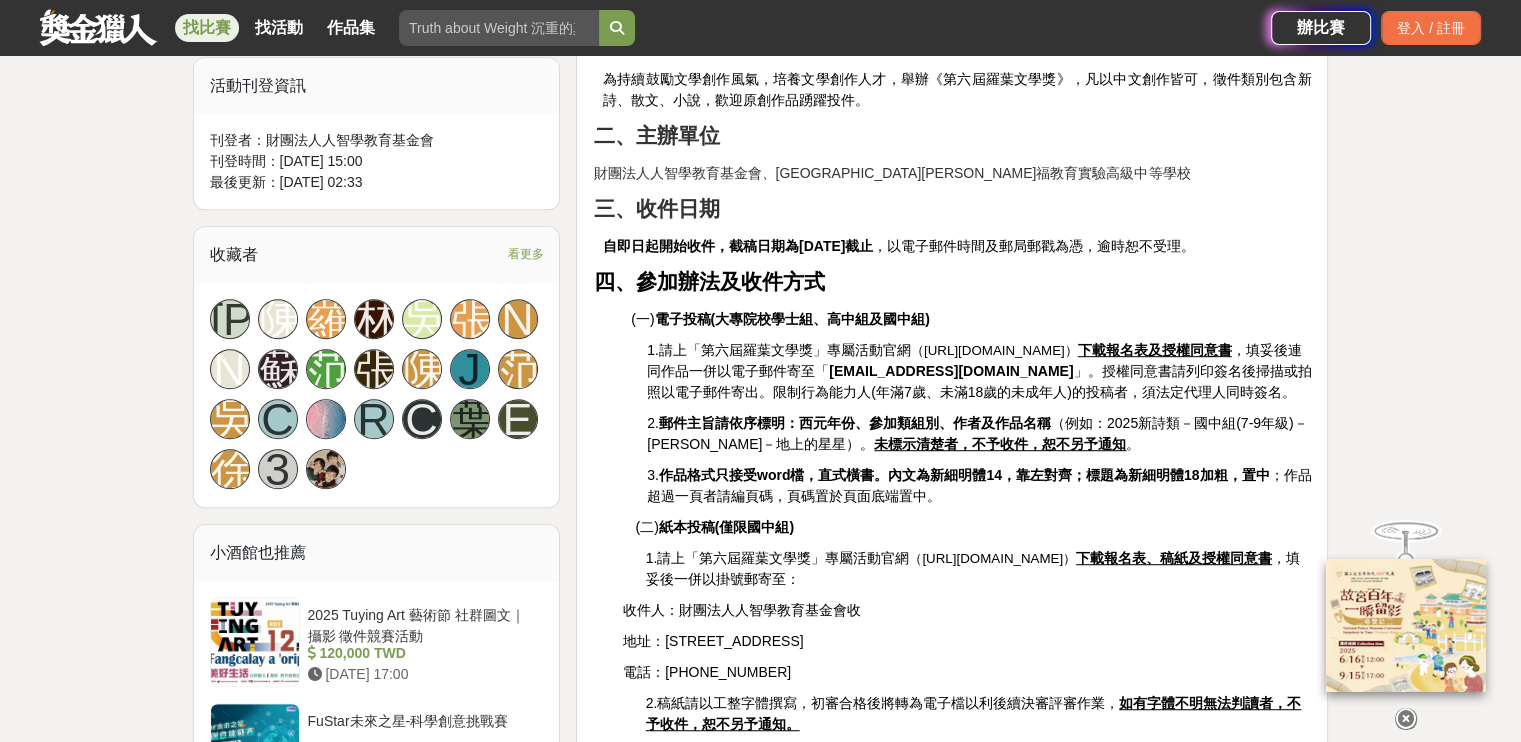 drag, startPoint x: 923, startPoint y: 291, endPoint x: 1154, endPoint y: 284, distance: 231.10603 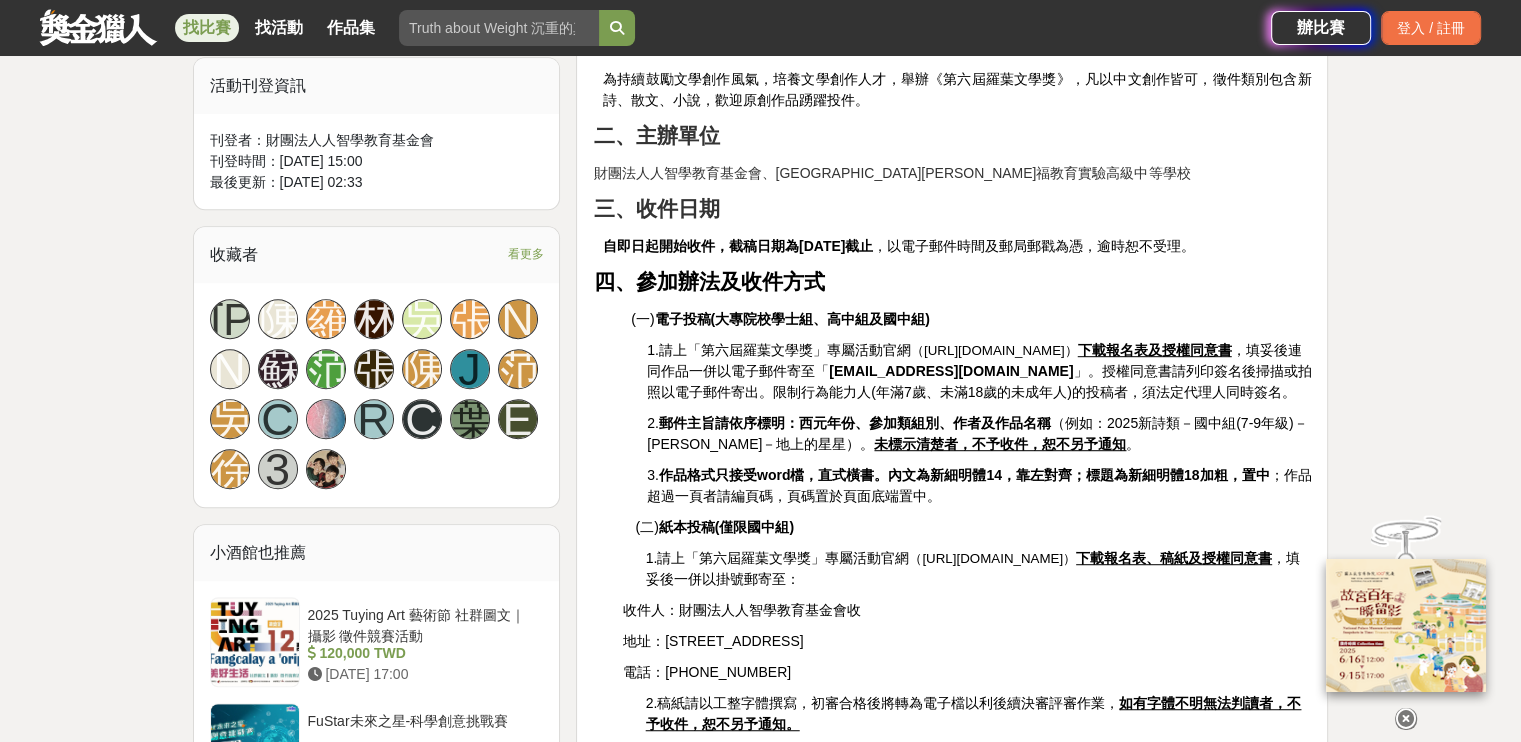copy on "https://luoyeaward.wixsite.com/2025" 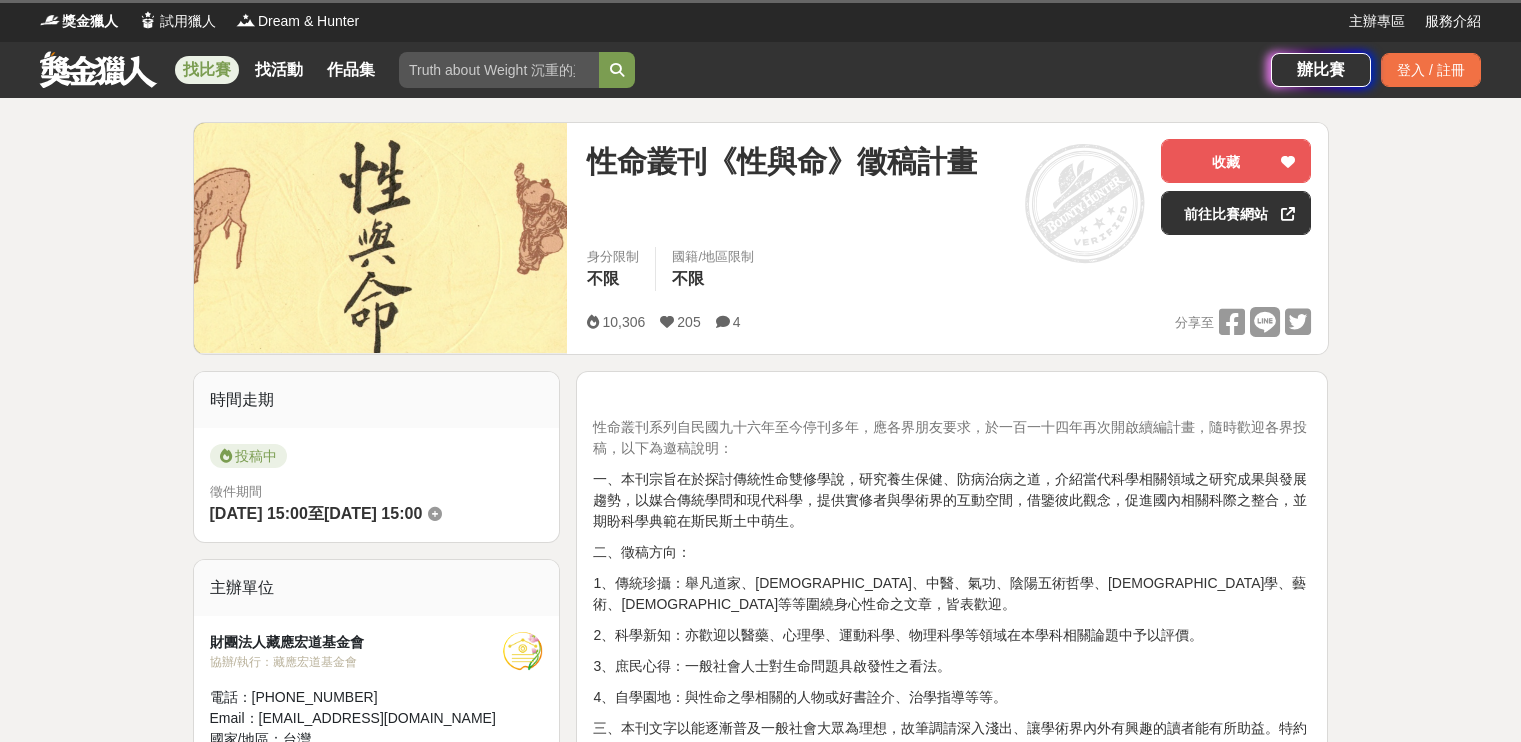 scroll, scrollTop: 0, scrollLeft: 0, axis: both 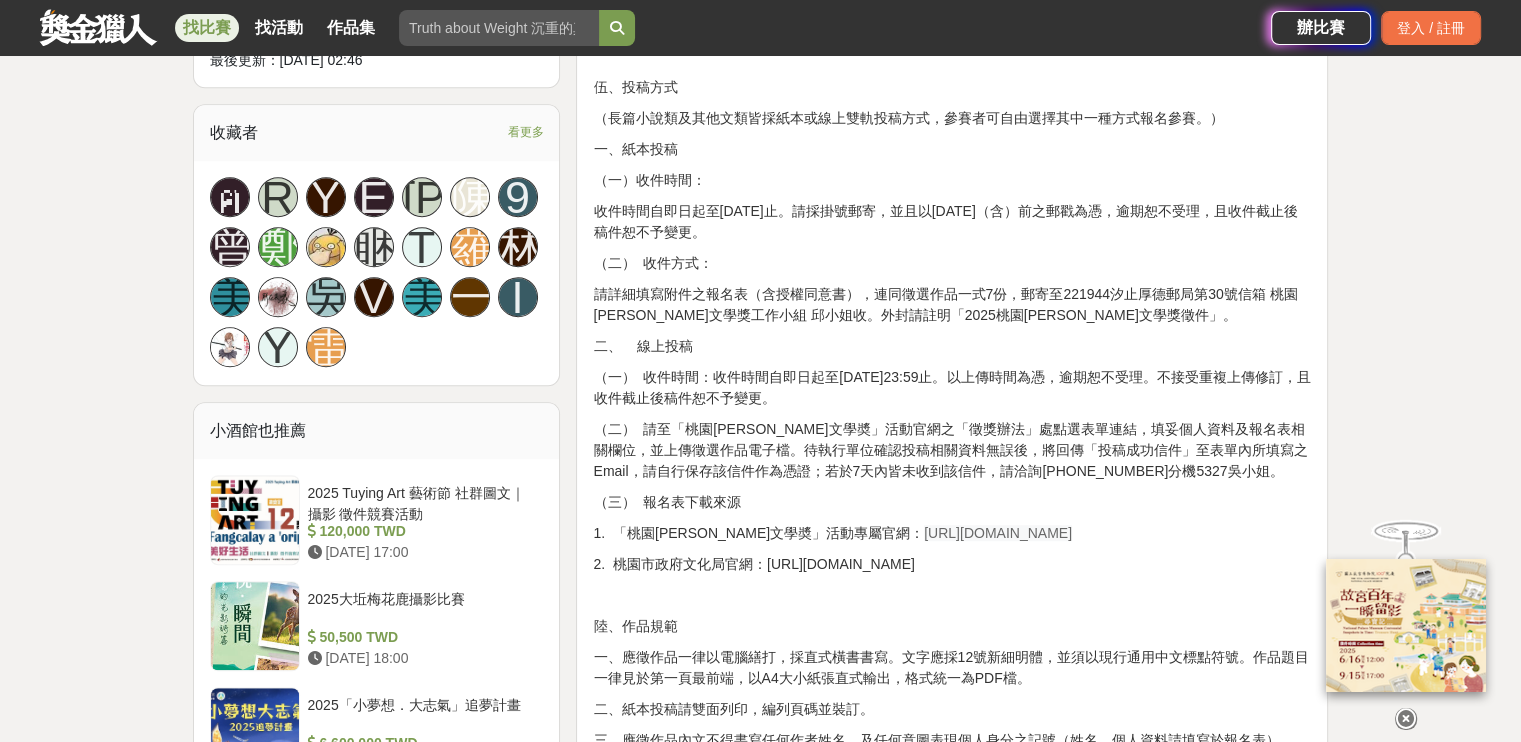 drag, startPoint x: 850, startPoint y: 532, endPoint x: 1066, endPoint y: 534, distance: 216.00926 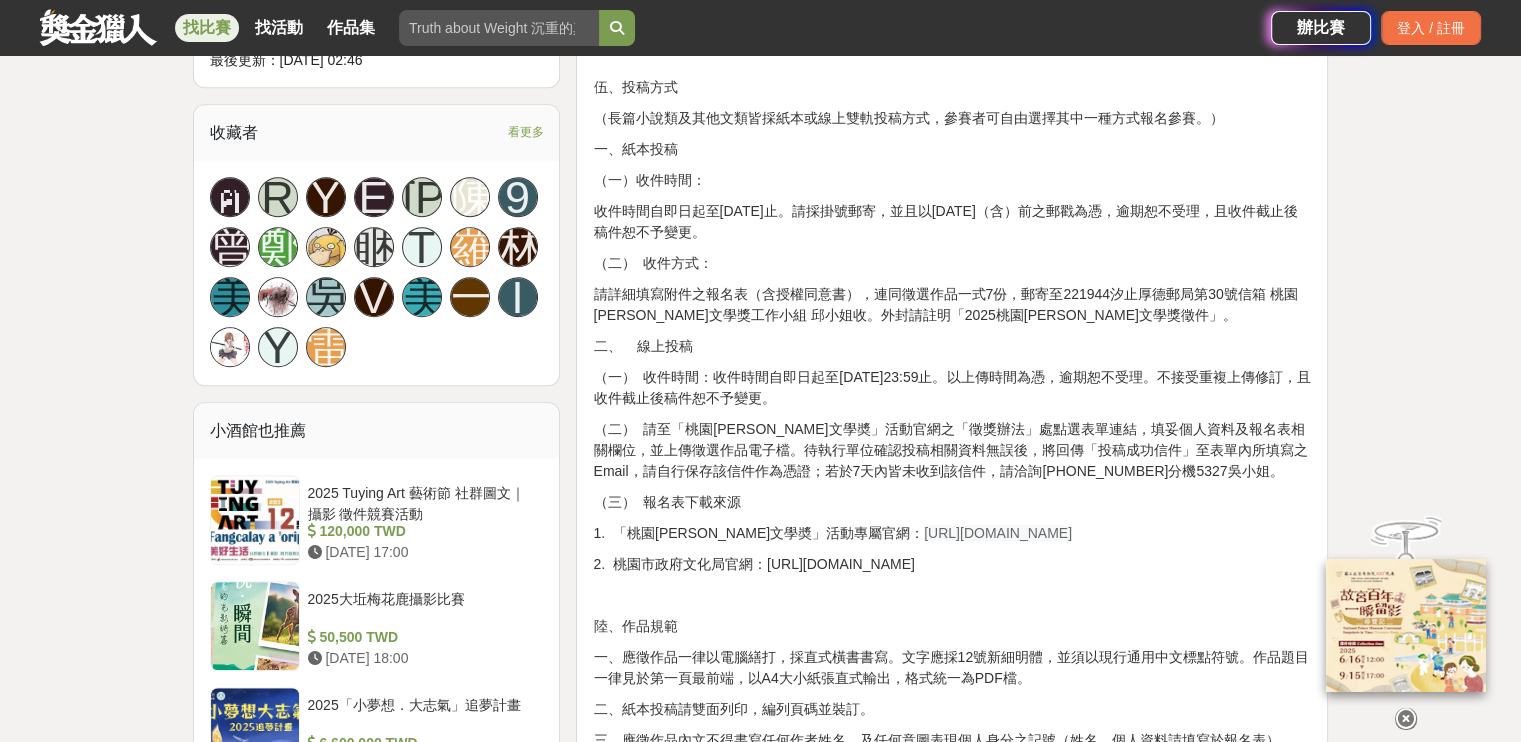 click on "1.  「桃園[PERSON_NAME]文學奬」活動專屬官網： [URL][DOMAIN_NAME]" at bounding box center (952, 533) 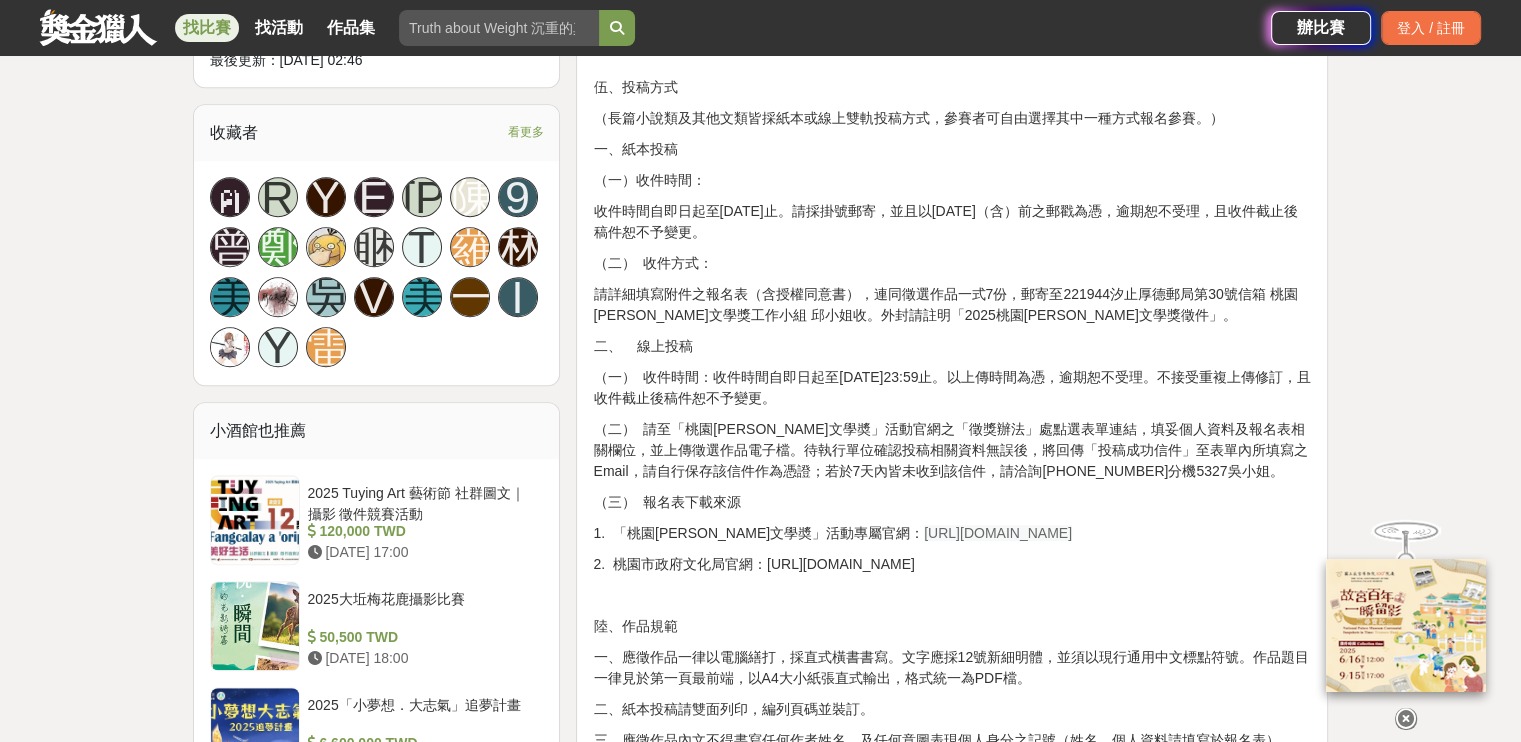 copy on "[URL][DOMAIN_NAME]" 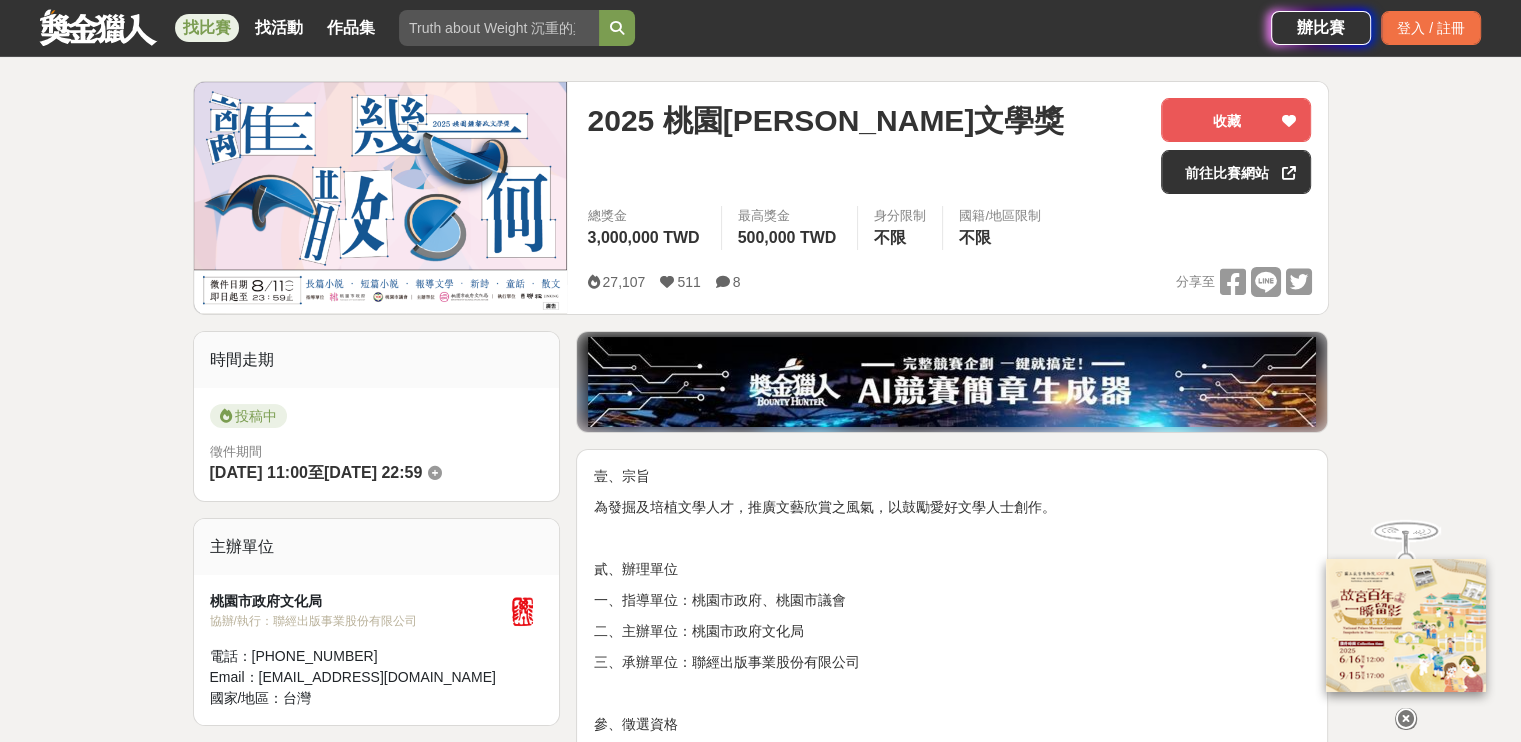 scroll, scrollTop: 223, scrollLeft: 0, axis: vertical 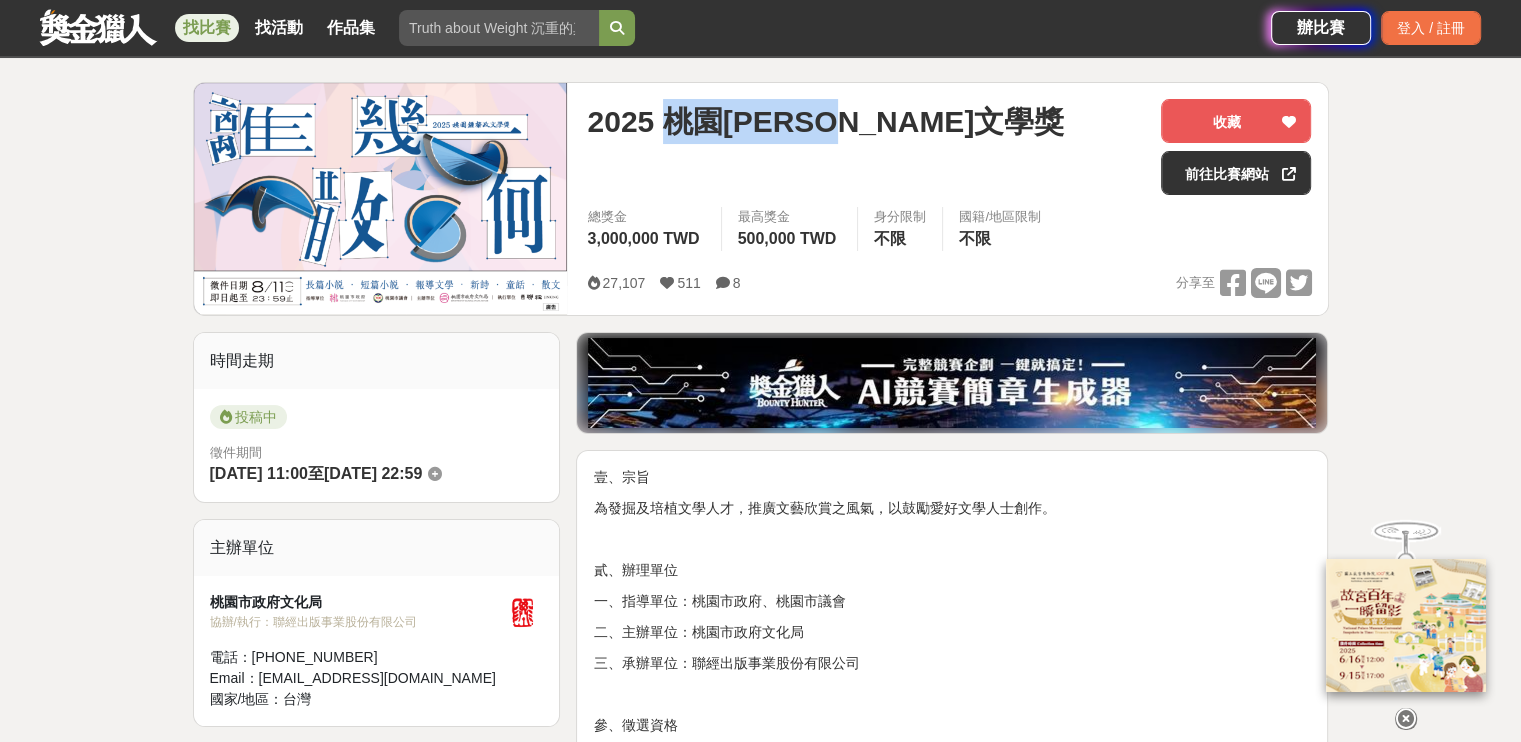 drag, startPoint x: 901, startPoint y: 133, endPoint x: 665, endPoint y: 129, distance: 236.03389 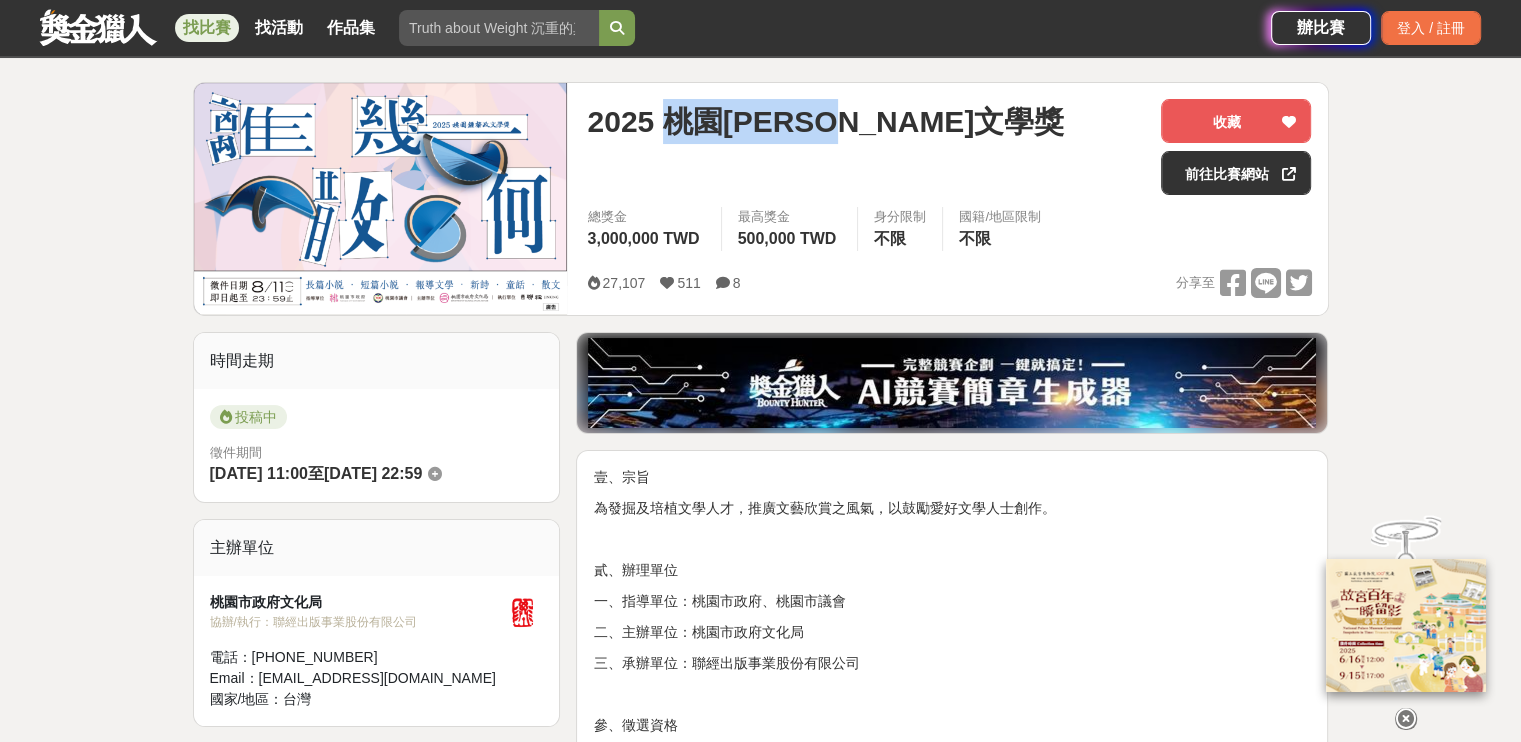 click on "2025 桃園[PERSON_NAME]文學獎" at bounding box center [866, 121] 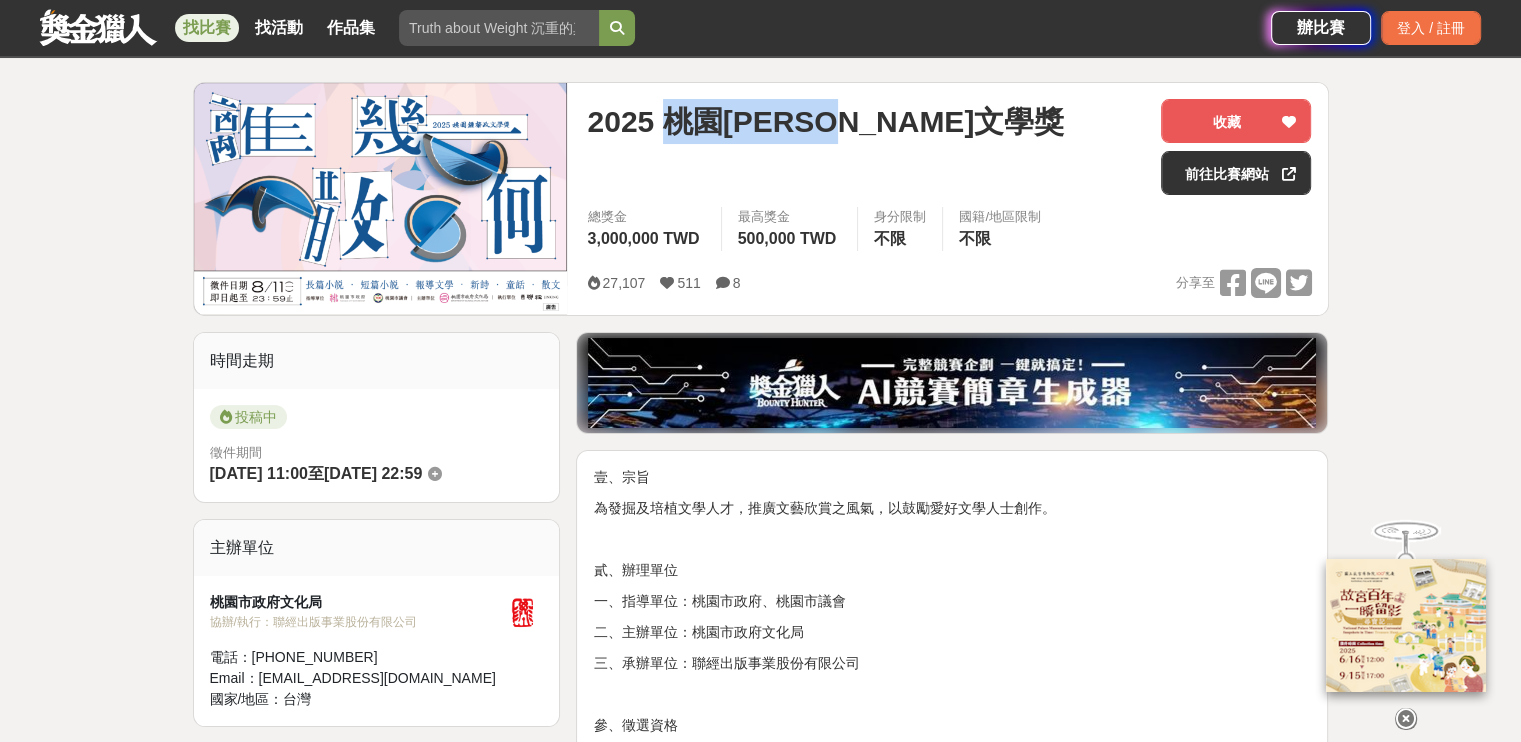 copy on "桃園[PERSON_NAME]文學獎" 